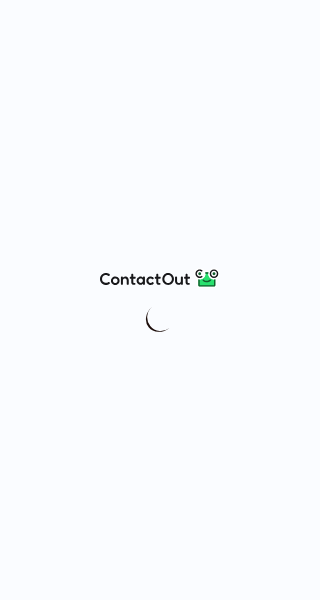scroll, scrollTop: 0, scrollLeft: 0, axis: both 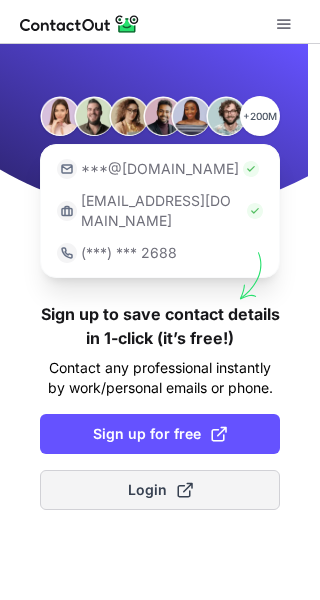 click on "Login" at bounding box center [160, 490] 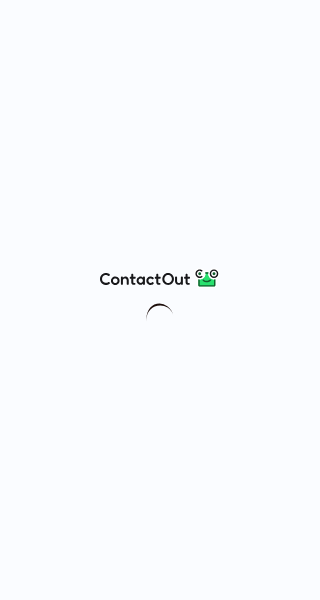 scroll, scrollTop: 0, scrollLeft: 0, axis: both 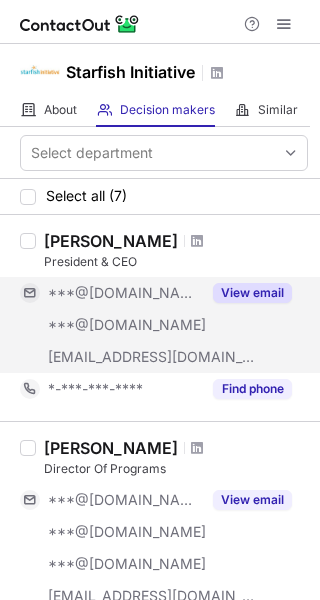 click on "View email" at bounding box center (252, 293) 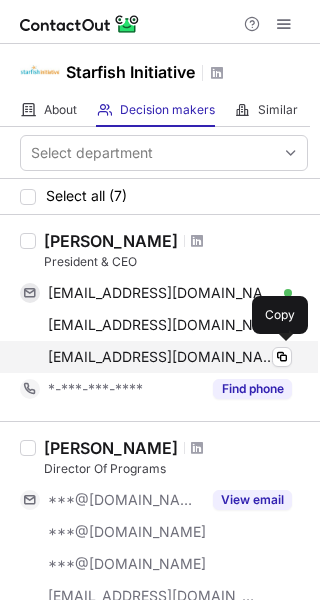 click on "crystal@starfishinitiative.org Verified Copy" at bounding box center [156, 357] 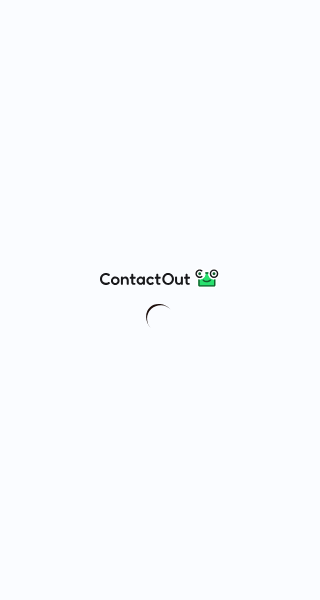 scroll, scrollTop: 0, scrollLeft: 0, axis: both 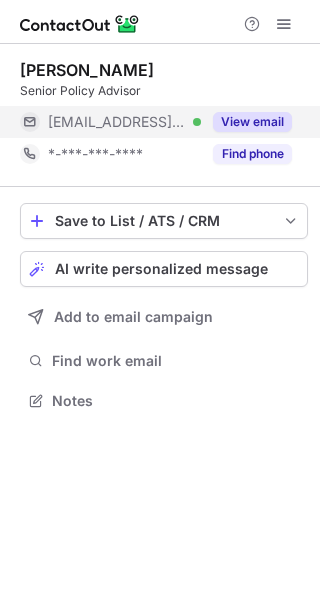 click on "View email" at bounding box center [252, 122] 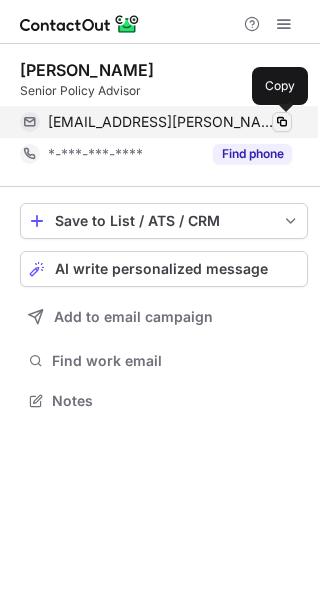 click at bounding box center [282, 122] 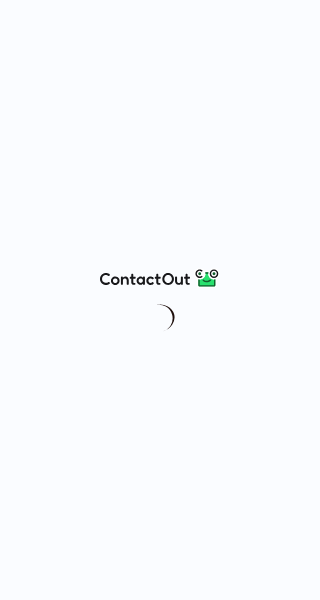 scroll, scrollTop: 0, scrollLeft: 0, axis: both 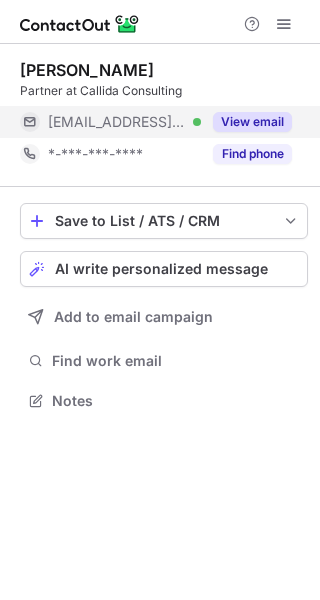 click on "View email" at bounding box center [252, 122] 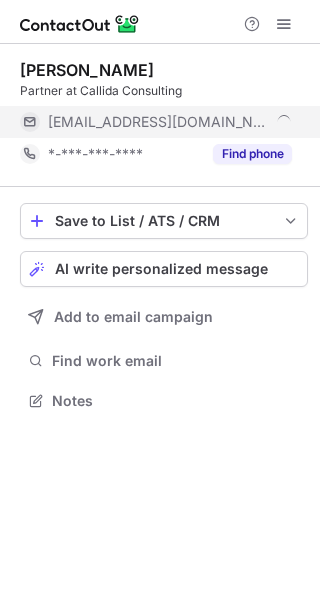scroll, scrollTop: 10, scrollLeft: 10, axis: both 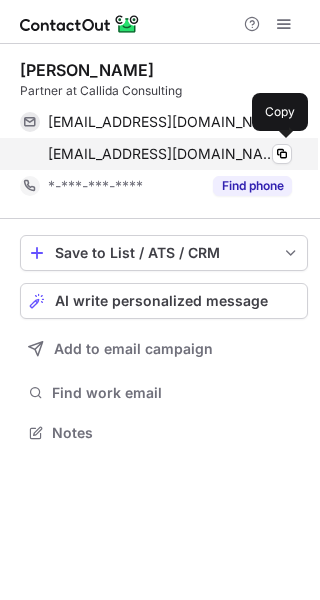 click on "[EMAIL_ADDRESS][DOMAIN_NAME]" at bounding box center [162, 154] 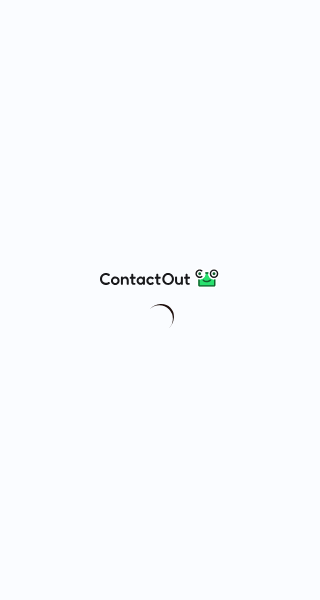 scroll, scrollTop: 0, scrollLeft: 0, axis: both 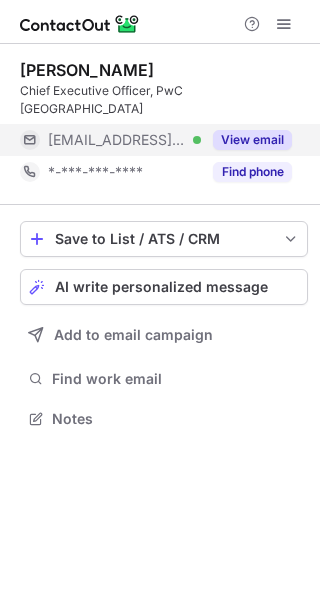 click on "View email" at bounding box center (252, 140) 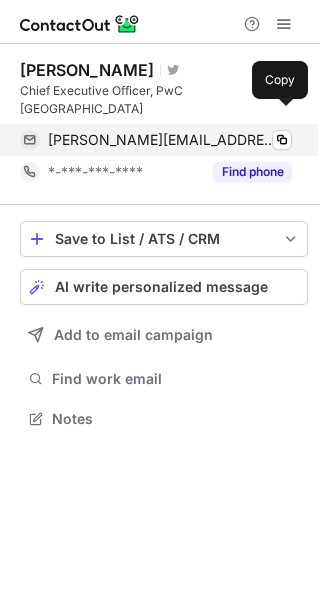 click on "kevin.burrowes@au.pwc.com" at bounding box center (162, 140) 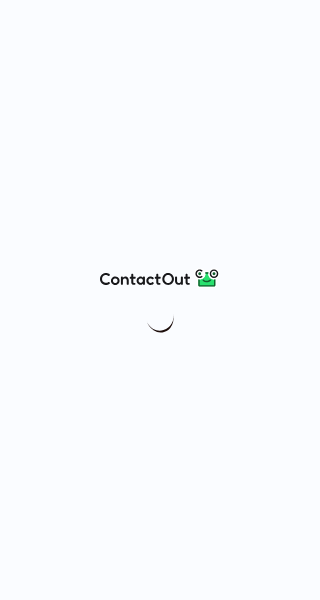 scroll, scrollTop: 0, scrollLeft: 0, axis: both 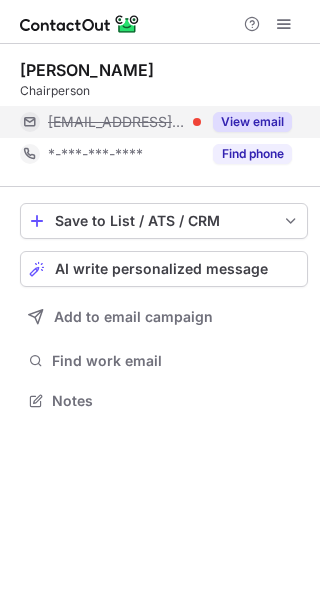 click on "View email" at bounding box center [252, 122] 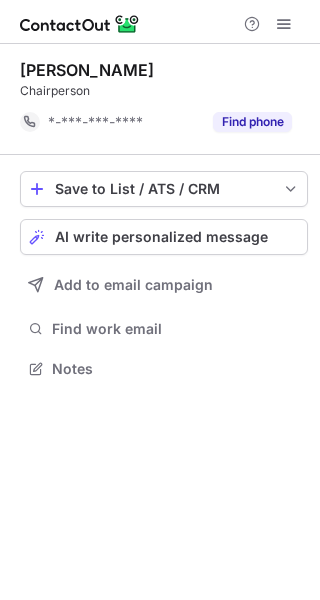 scroll, scrollTop: 355, scrollLeft: 320, axis: both 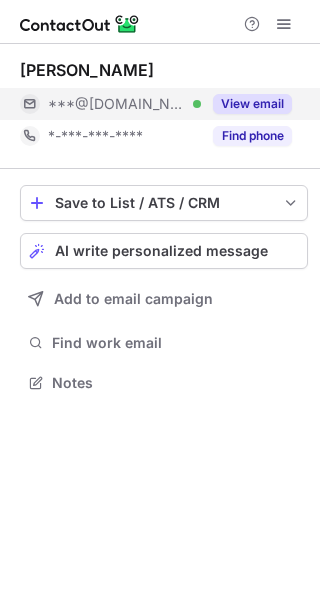 click on "View email" at bounding box center (252, 104) 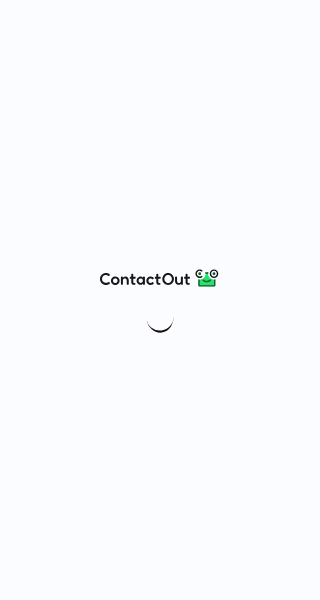 scroll, scrollTop: 0, scrollLeft: 0, axis: both 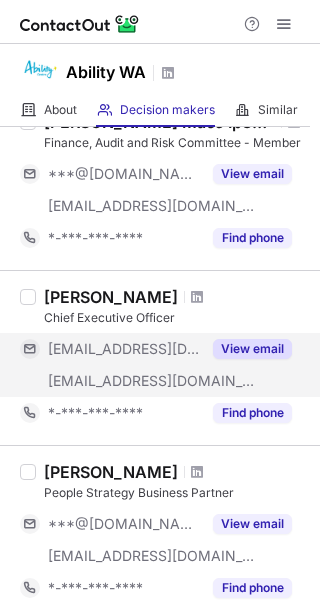 click on "View email" at bounding box center [252, 349] 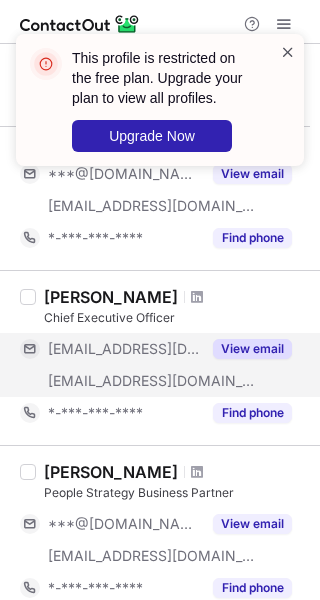 click at bounding box center (288, 52) 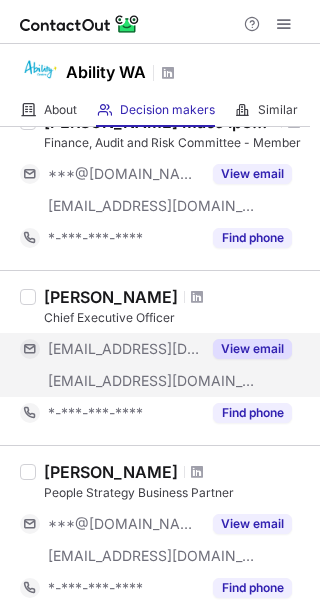 click on "View email" at bounding box center (252, 349) 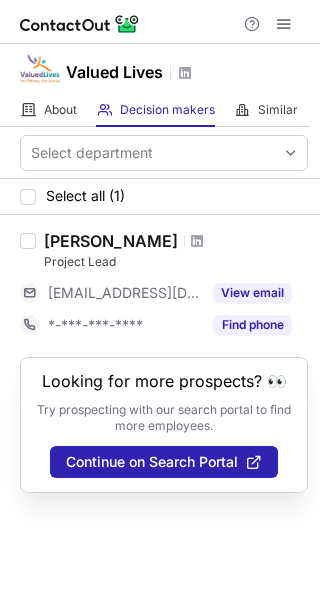 scroll, scrollTop: 0, scrollLeft: 0, axis: both 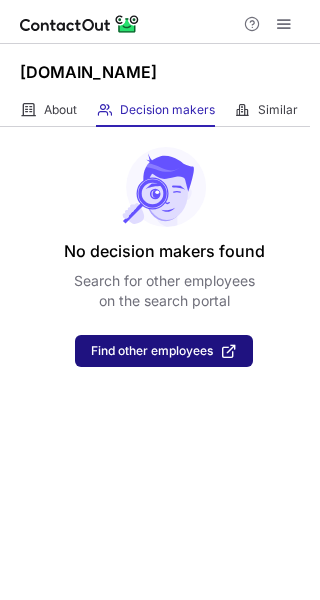 click on "Find other employees" at bounding box center (152, 351) 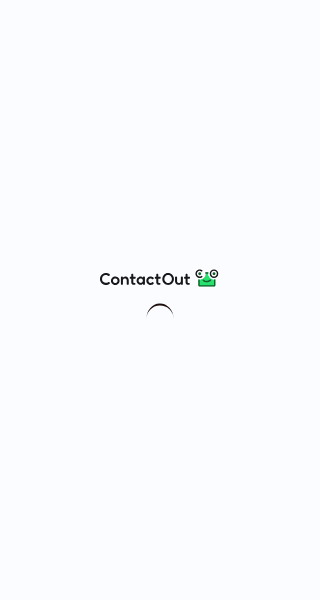 scroll, scrollTop: 0, scrollLeft: 0, axis: both 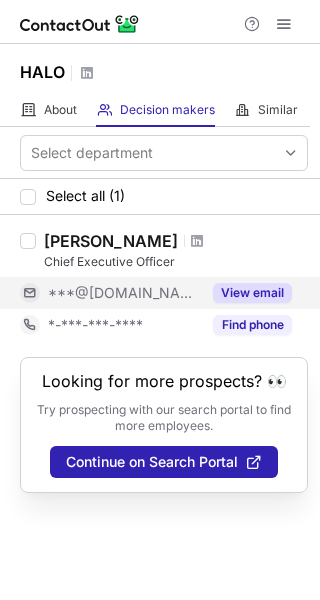 click on "View email" at bounding box center (252, 293) 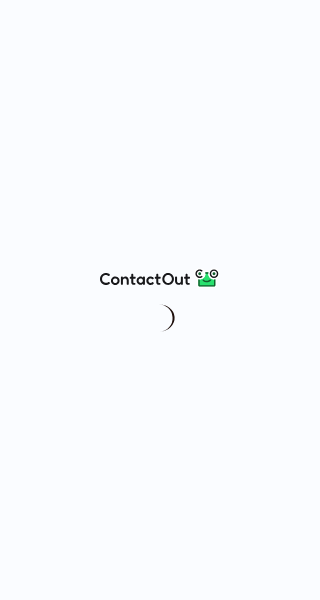 scroll, scrollTop: 0, scrollLeft: 0, axis: both 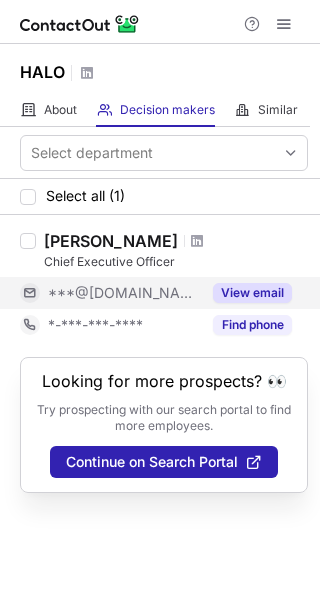 click on "View email" at bounding box center (252, 293) 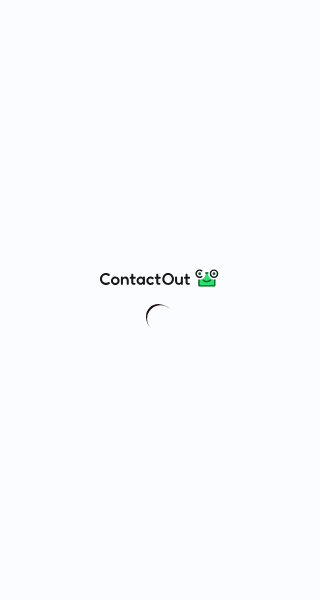 scroll, scrollTop: 0, scrollLeft: 0, axis: both 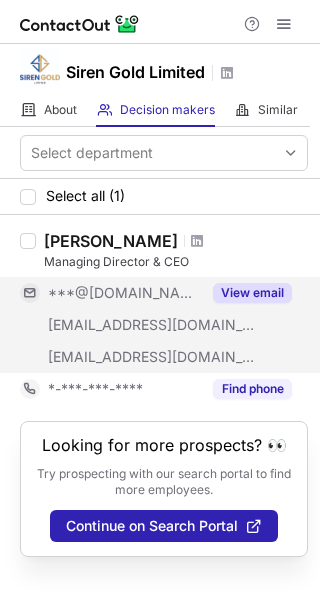 click on "View email" at bounding box center [252, 293] 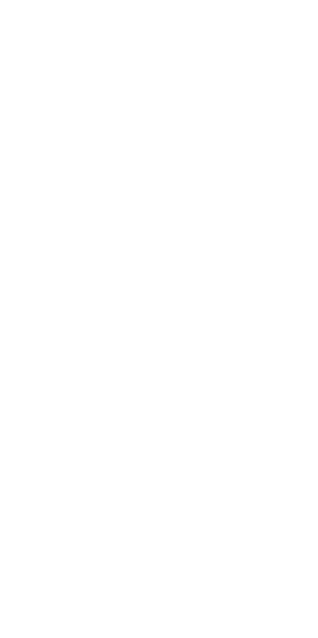 scroll, scrollTop: 0, scrollLeft: 0, axis: both 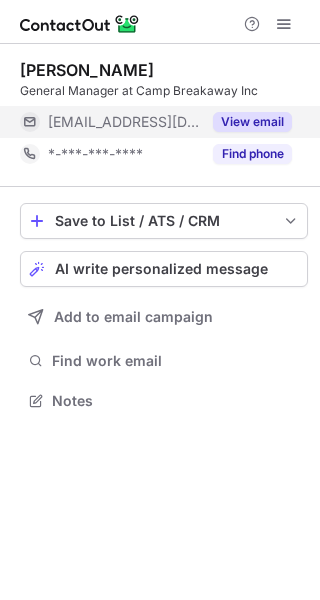 click on "View email" at bounding box center [252, 122] 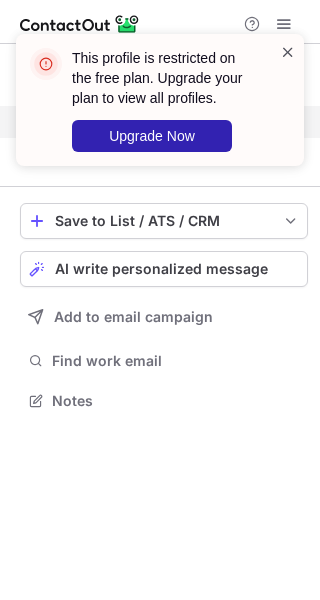 click at bounding box center (288, 52) 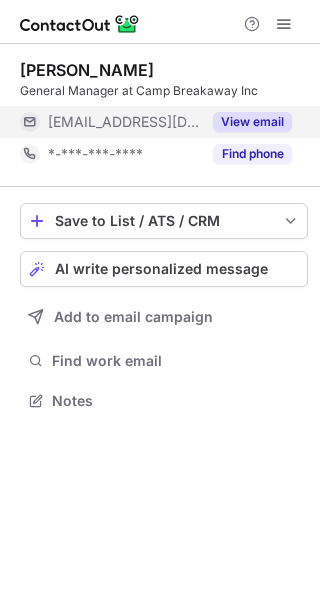 click on "***@breakaway.org.au" at bounding box center (124, 122) 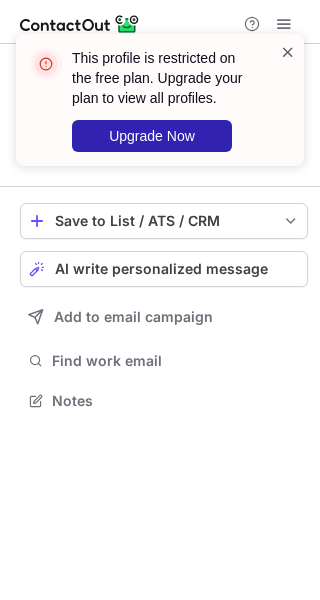 click at bounding box center [288, 52] 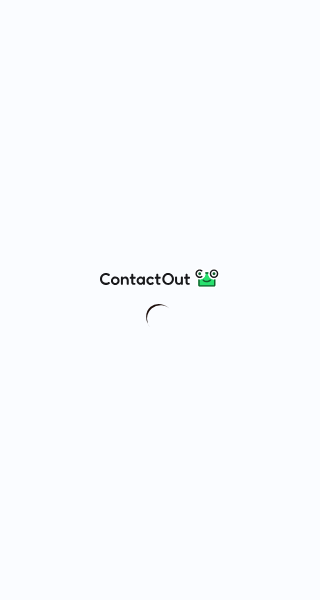 scroll, scrollTop: 0, scrollLeft: 0, axis: both 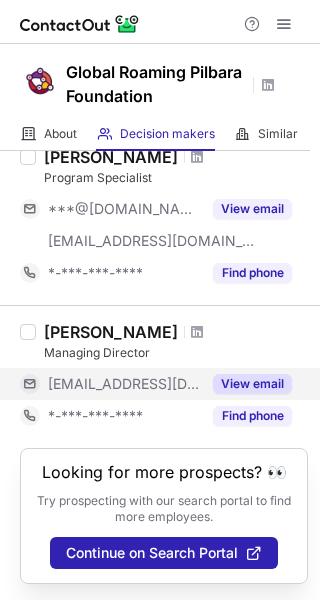 click on "View email" at bounding box center [252, 384] 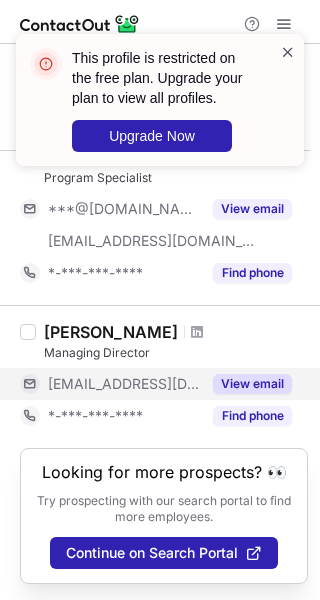 click at bounding box center (288, 52) 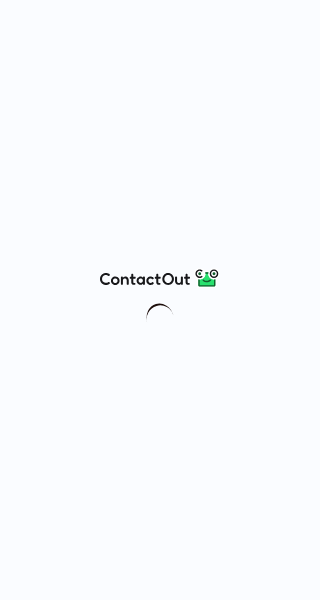 scroll, scrollTop: 0, scrollLeft: 0, axis: both 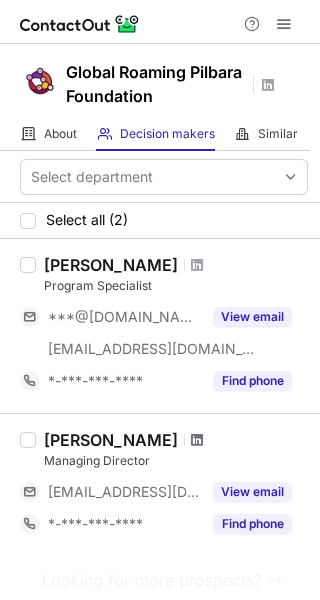 click at bounding box center [197, 440] 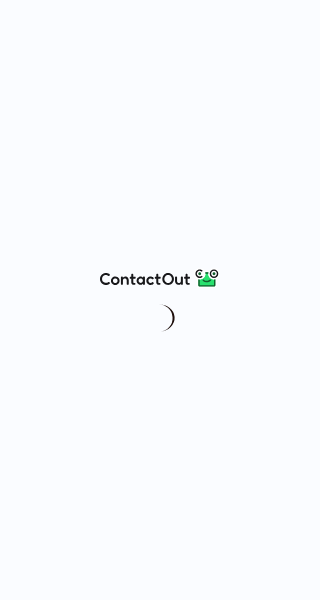 scroll, scrollTop: 0, scrollLeft: 0, axis: both 